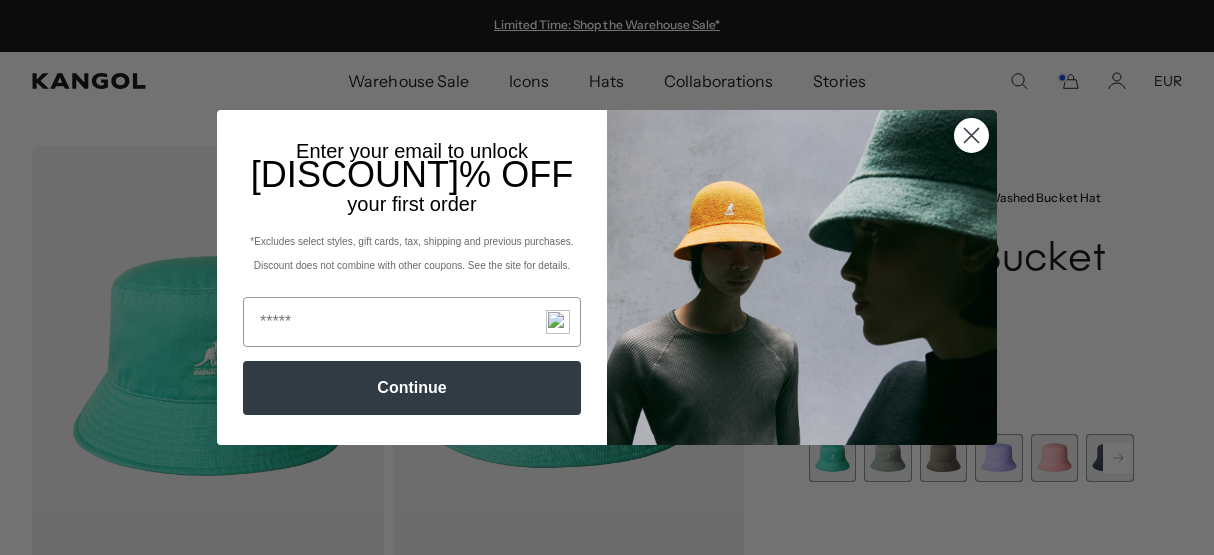 click at bounding box center [971, 135] 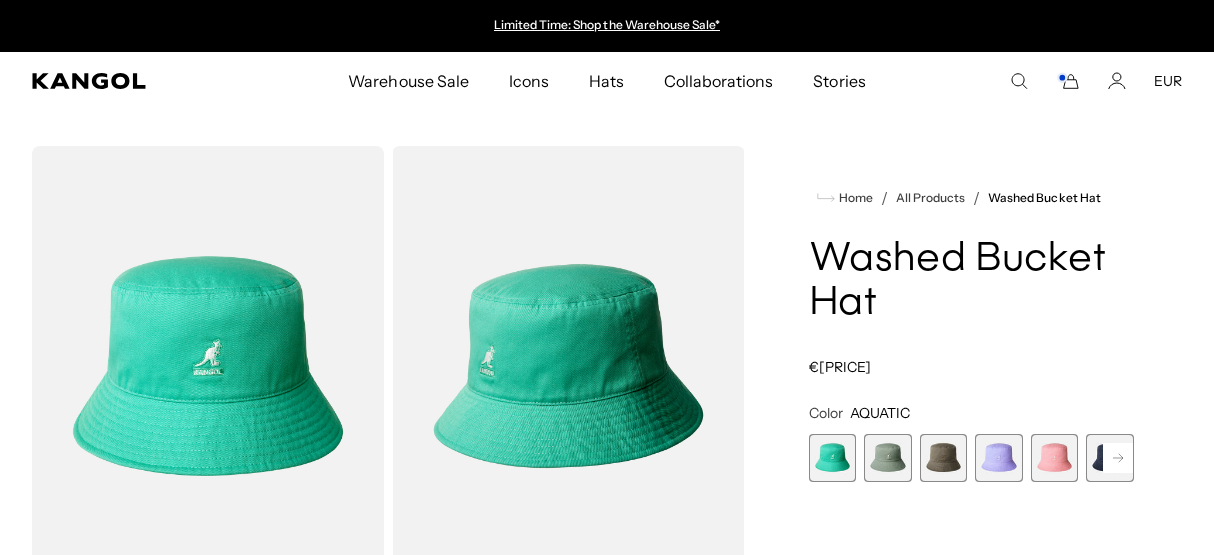 scroll, scrollTop: 0, scrollLeft: 412, axis: horizontal 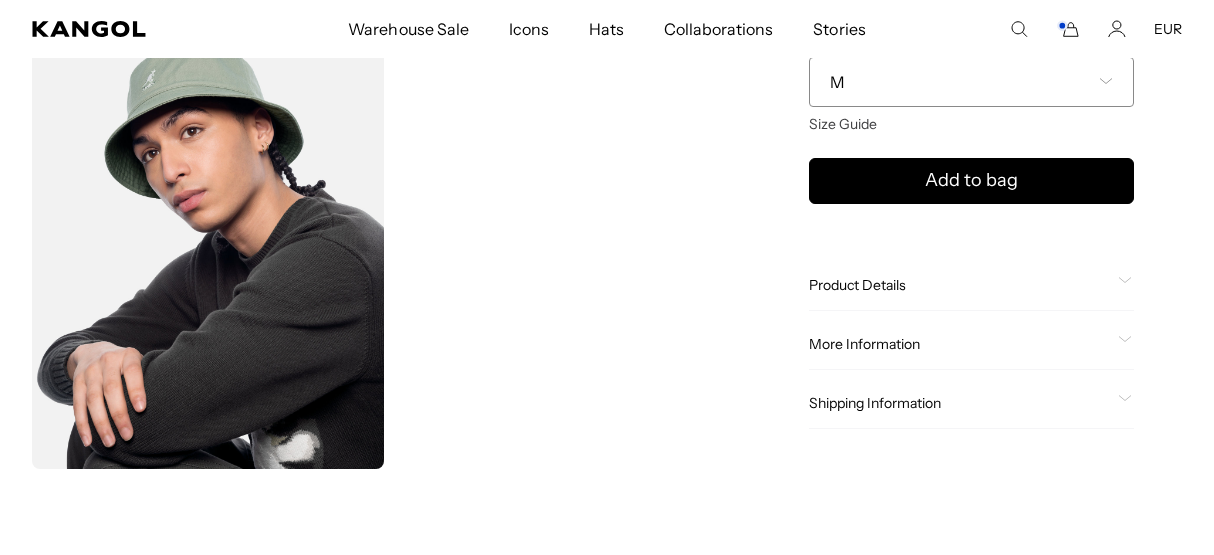 click on "Product Details" at bounding box center [959, 285] 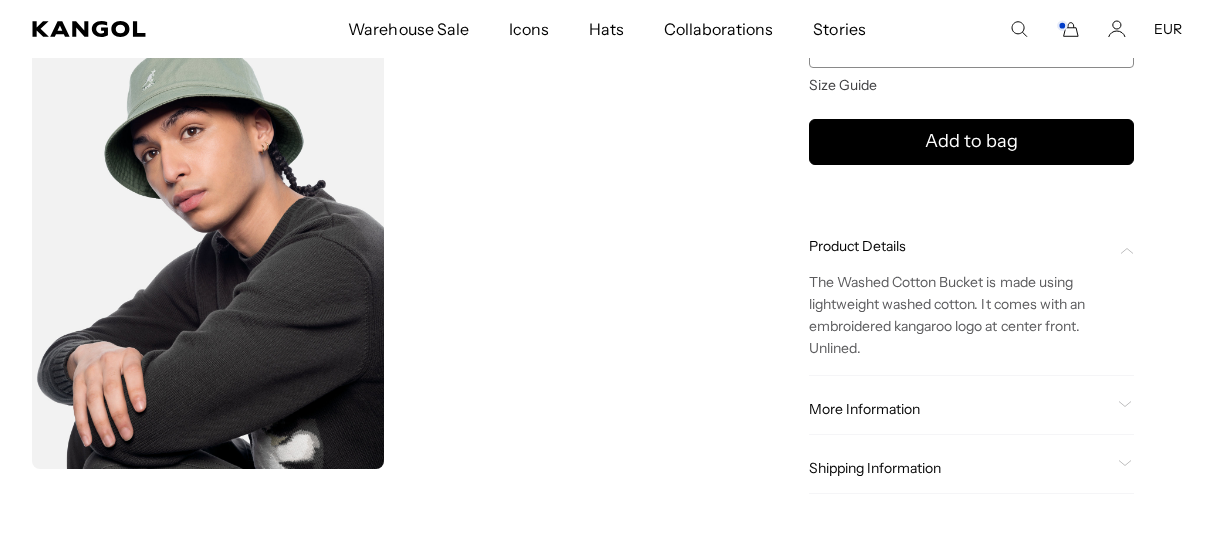 scroll, scrollTop: 0, scrollLeft: 0, axis: both 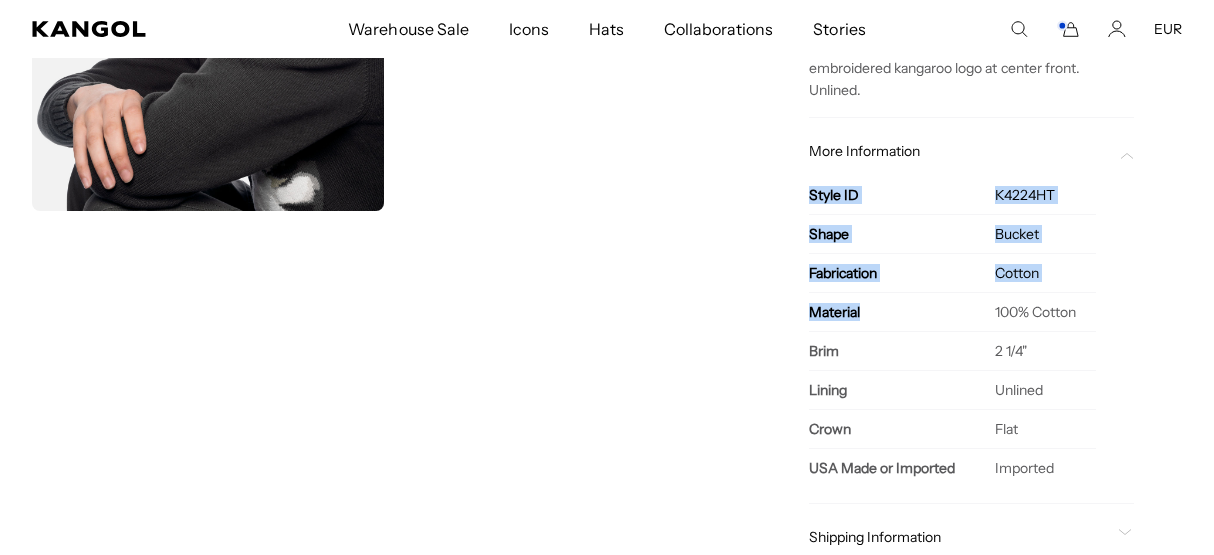 drag, startPoint x: 803, startPoint y: 190, endPoint x: 921, endPoint y: 294, distance: 157.28954 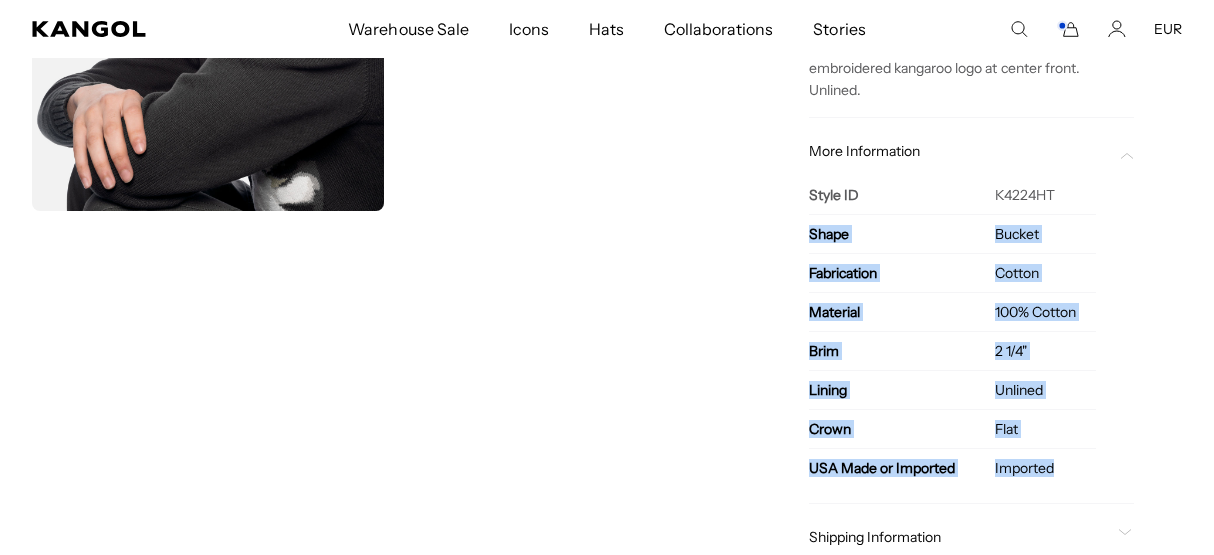 scroll, scrollTop: 0, scrollLeft: 0, axis: both 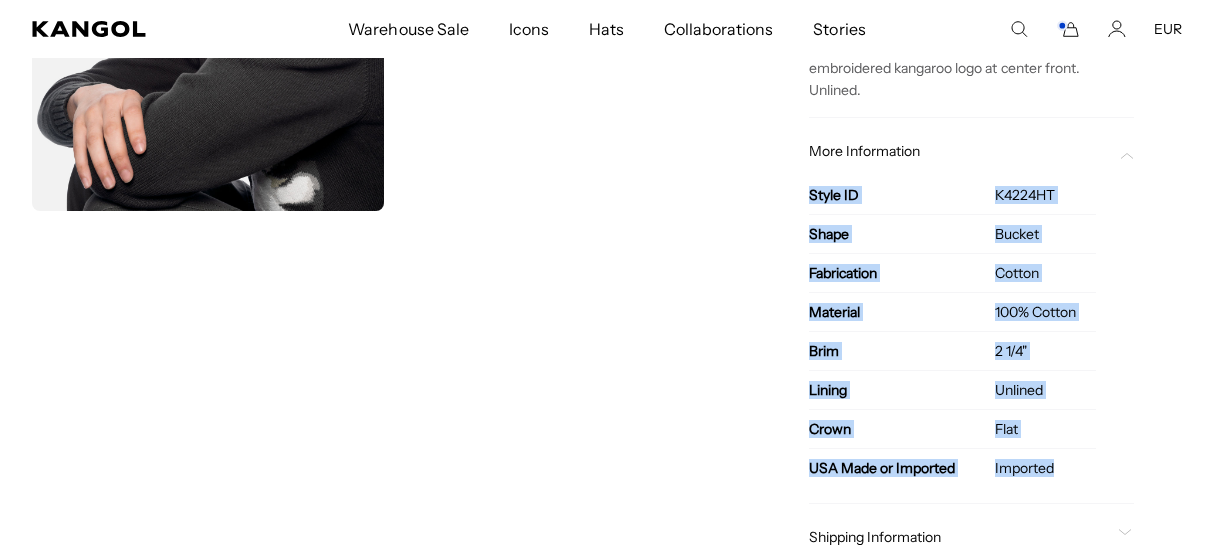 drag, startPoint x: 1075, startPoint y: 483, endPoint x: 799, endPoint y: 201, distance: 394.58838 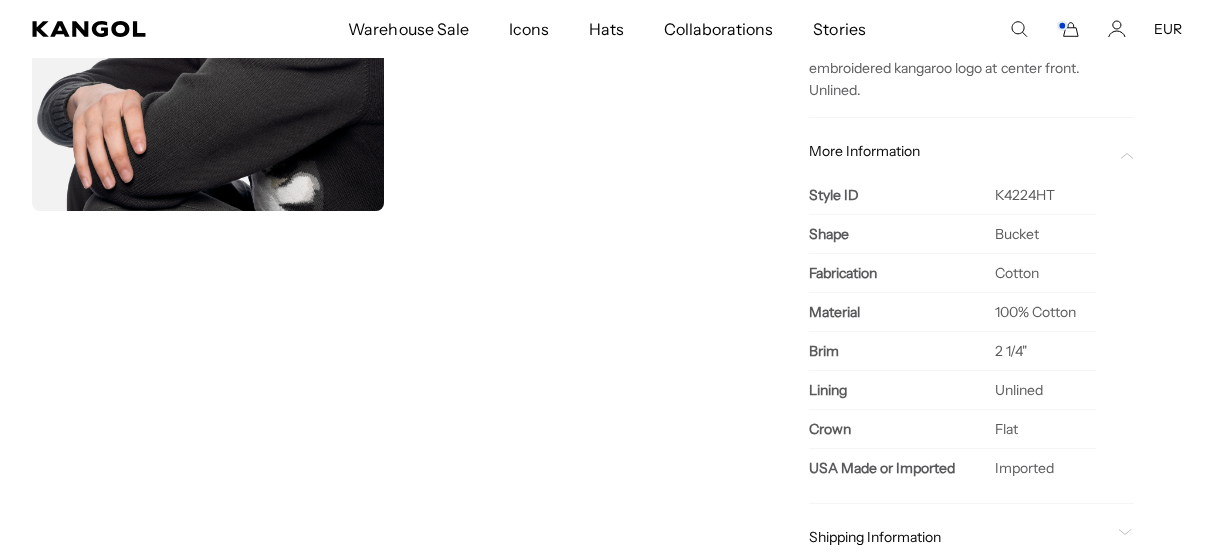 scroll, scrollTop: 0, scrollLeft: 0, axis: both 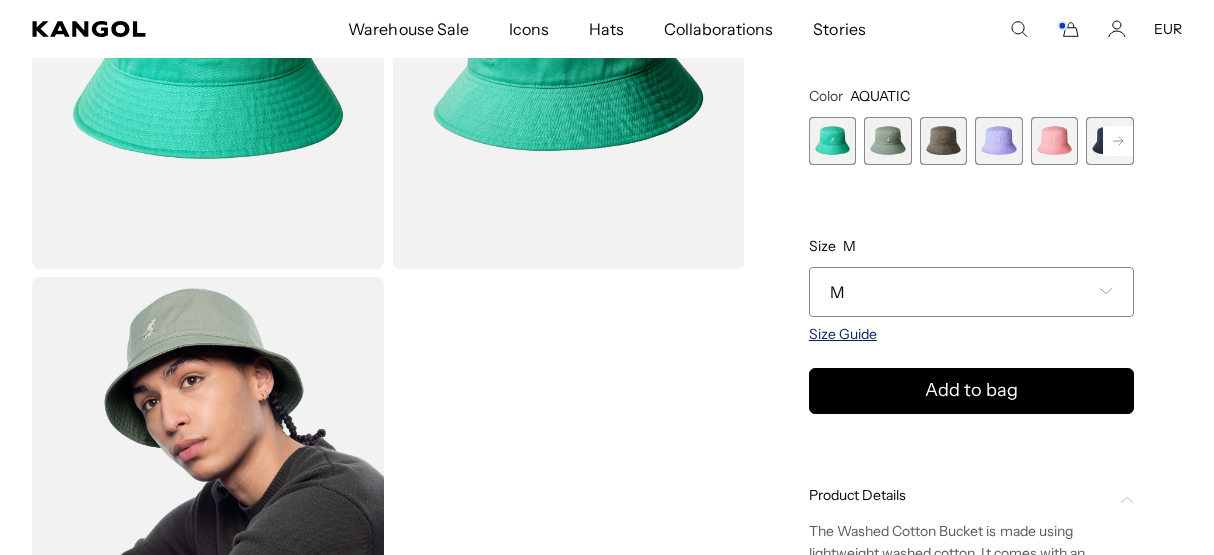 click on "Size Guide" at bounding box center [843, 334] 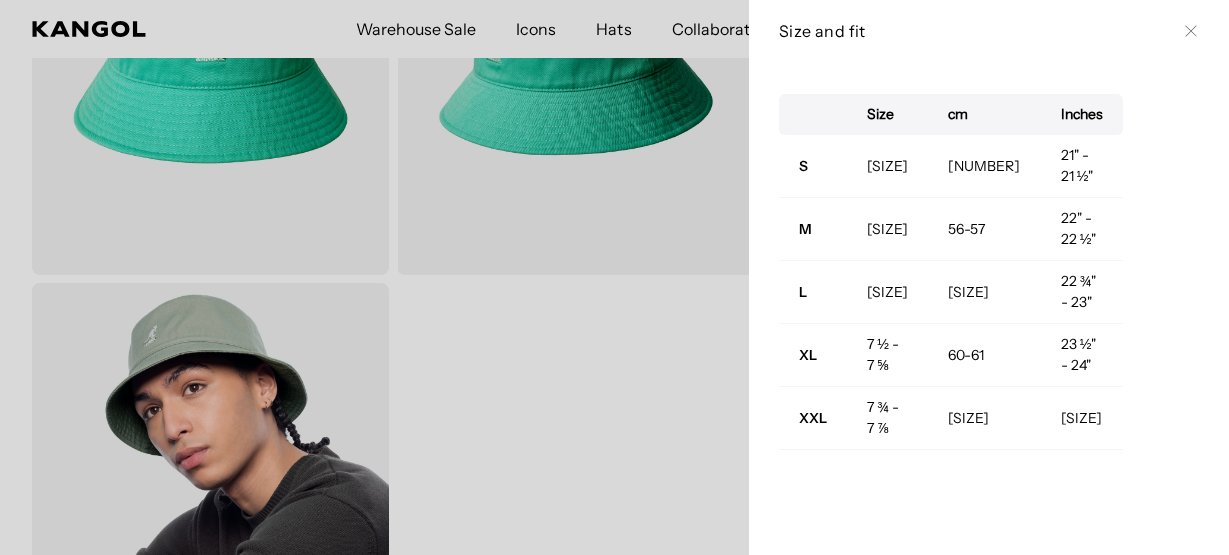 scroll, scrollTop: 0, scrollLeft: 412, axis: horizontal 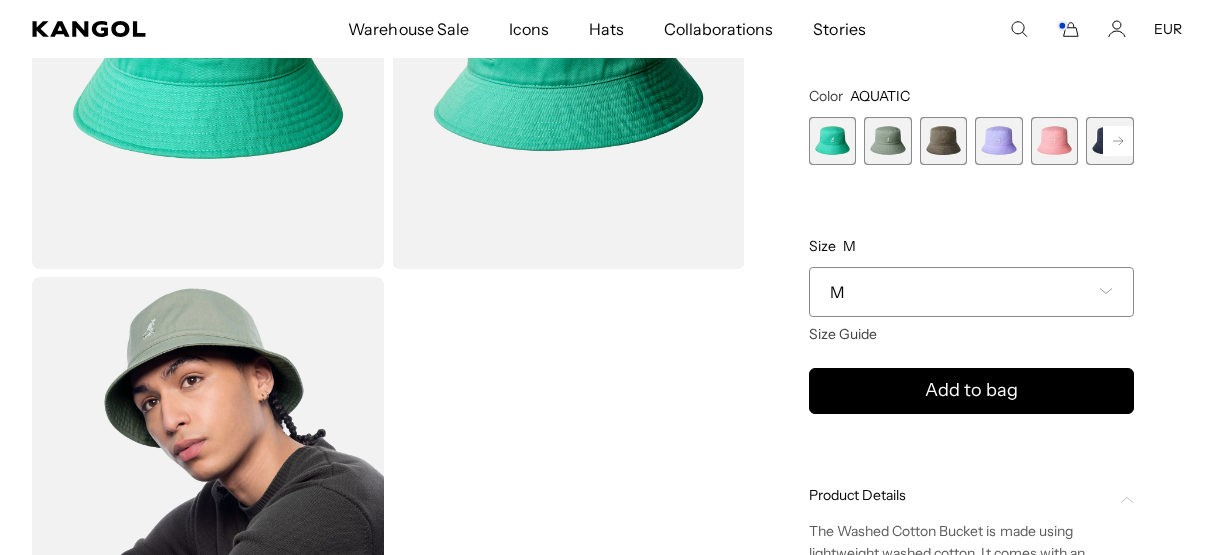 click at bounding box center [1055, 141] 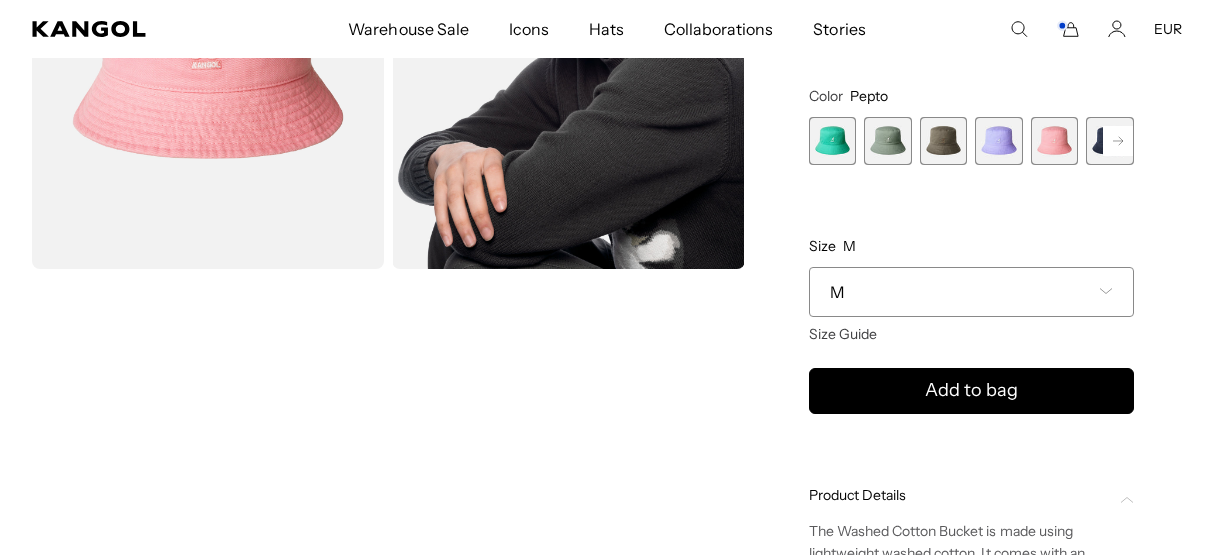 scroll, scrollTop: 0, scrollLeft: 412, axis: horizontal 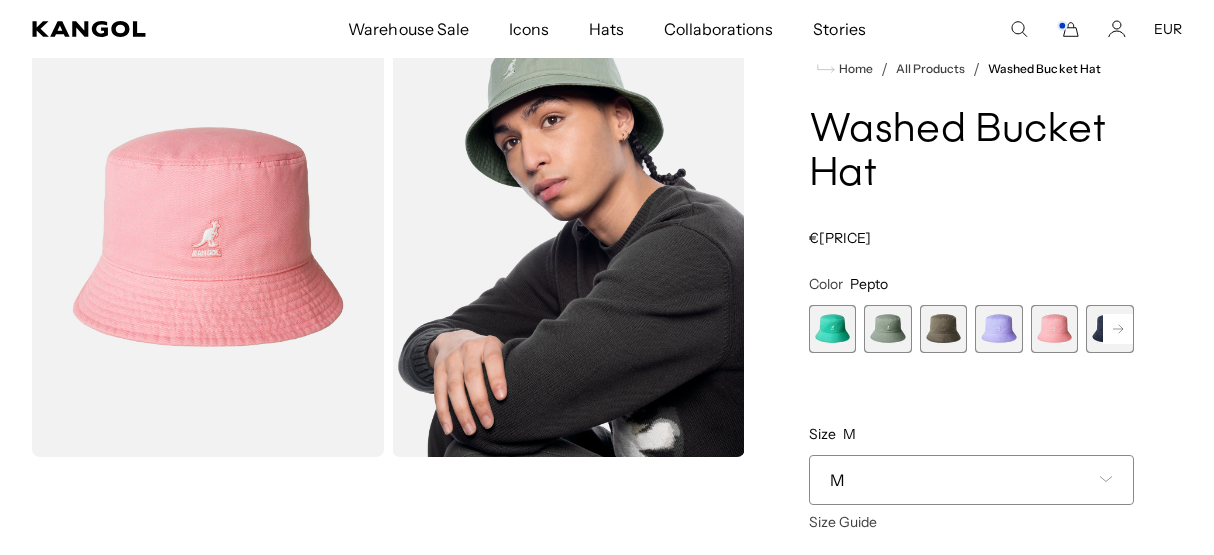 click at bounding box center (1118, 329) 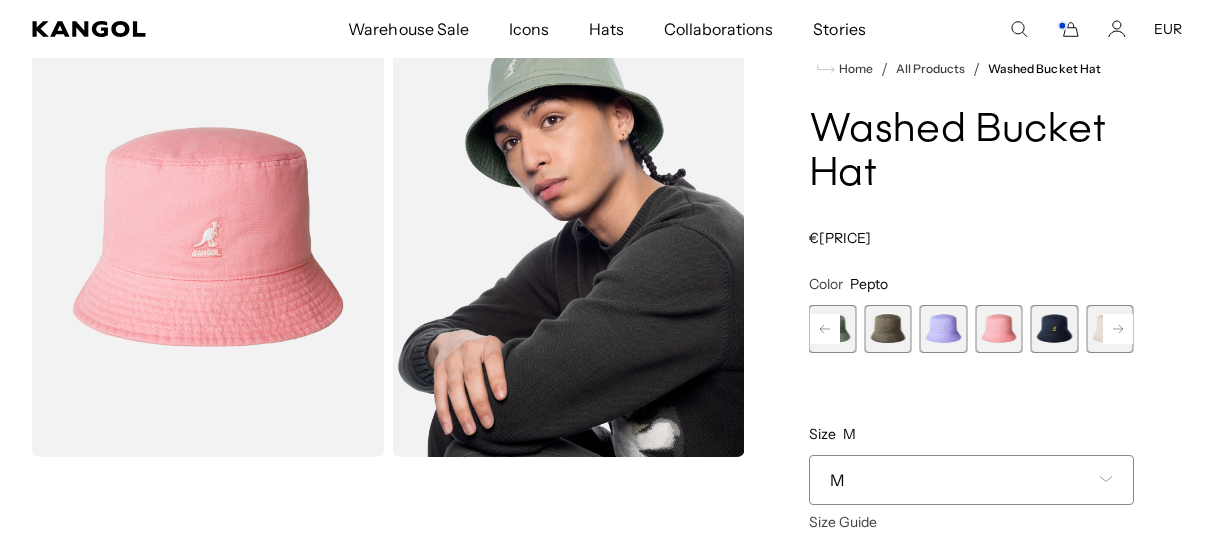 click at bounding box center (1118, 329) 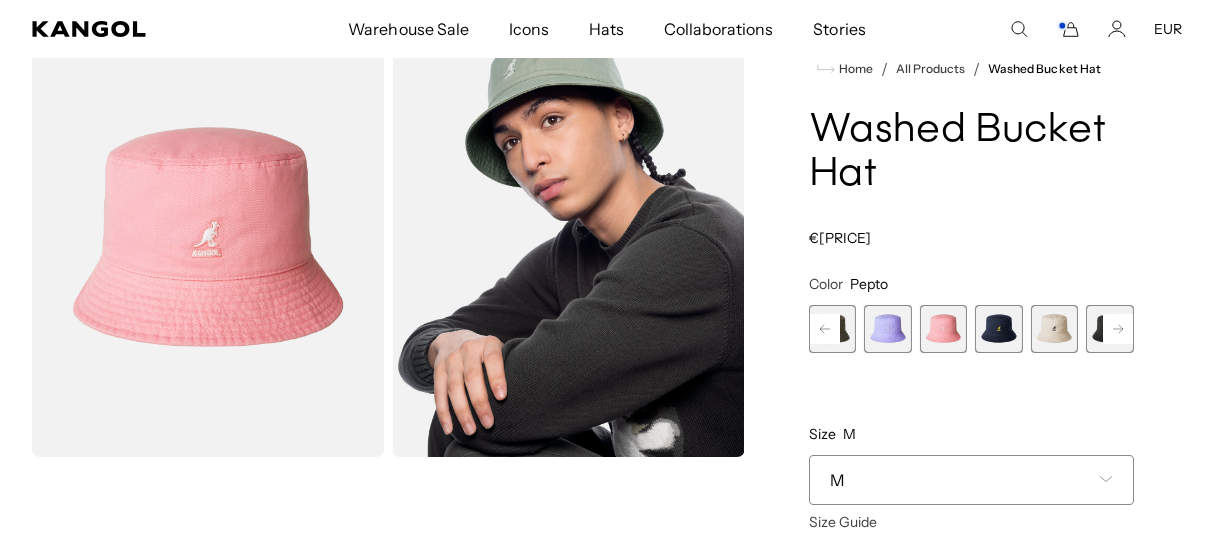 click at bounding box center [1055, 329] 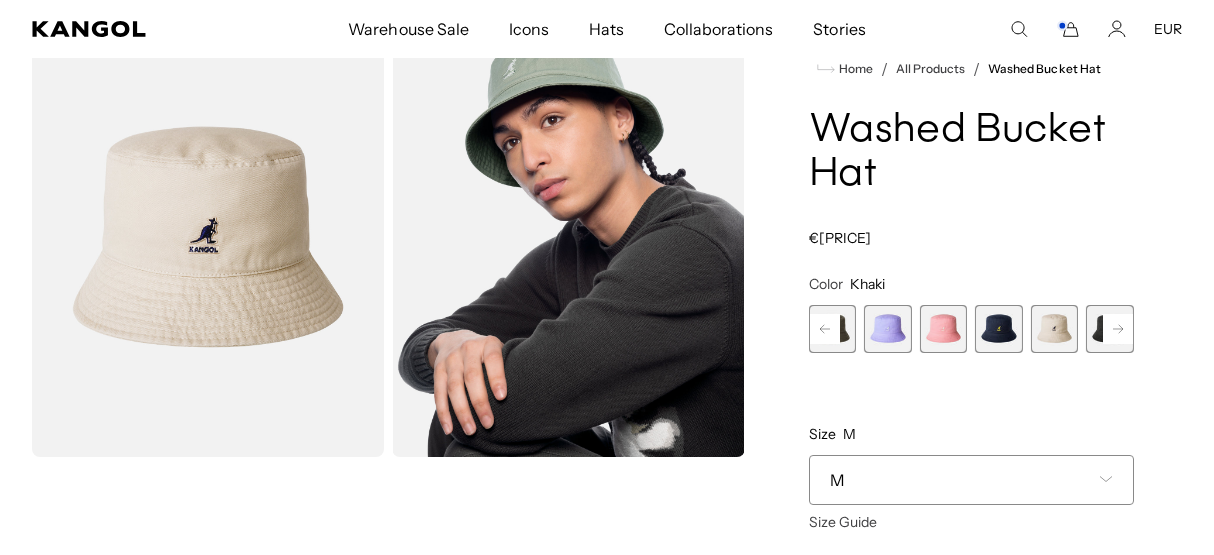 scroll, scrollTop: 0, scrollLeft: 0, axis: both 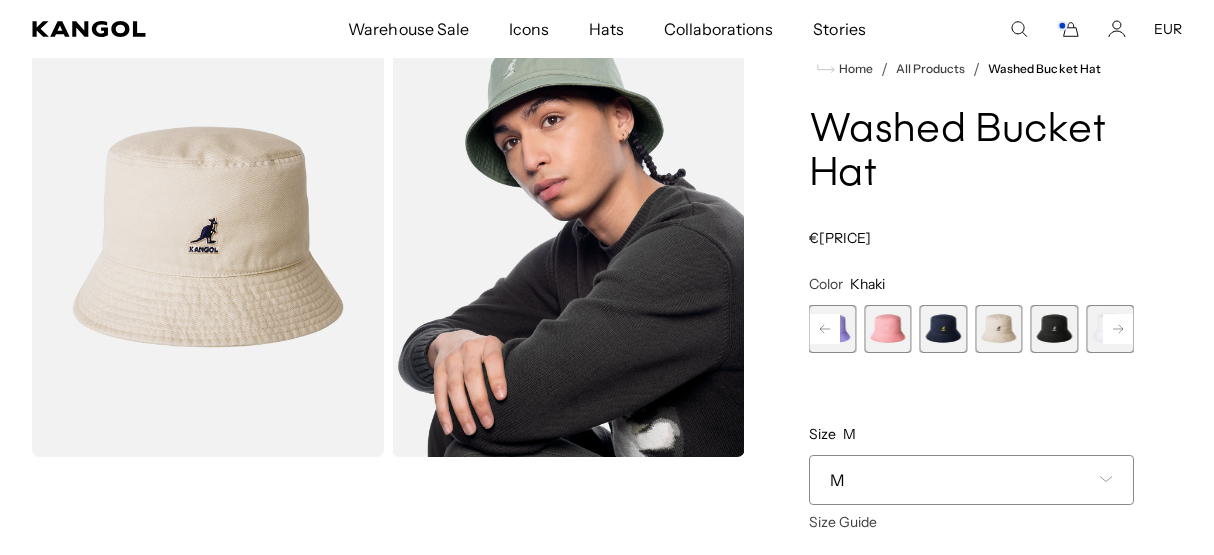 click at bounding box center (1118, 329) 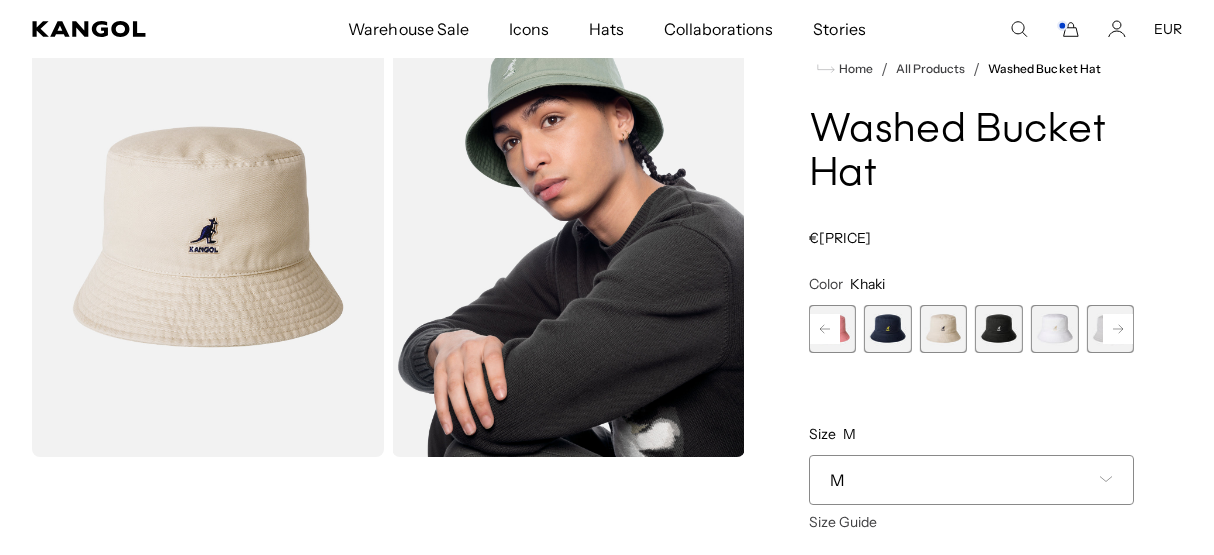 scroll, scrollTop: 0, scrollLeft: 0, axis: both 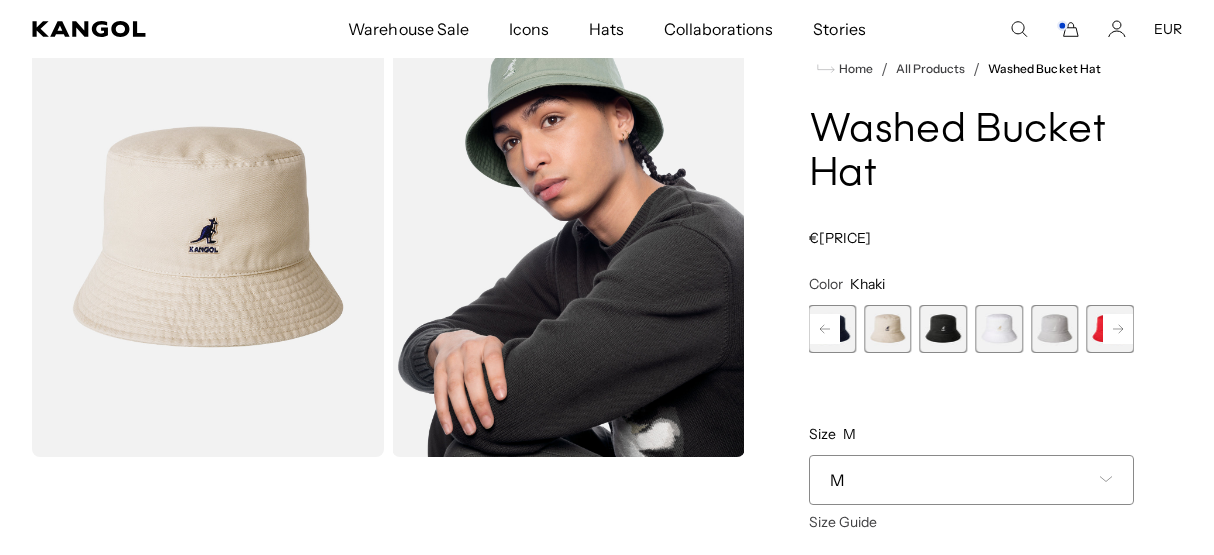 click at bounding box center (1055, 329) 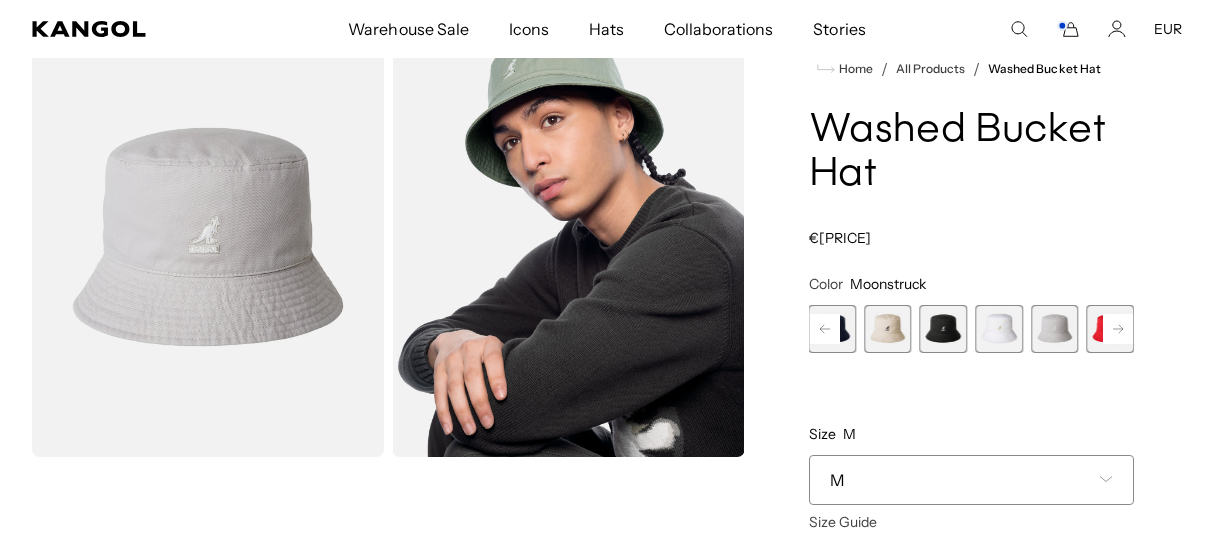 scroll, scrollTop: 0, scrollLeft: 412, axis: horizontal 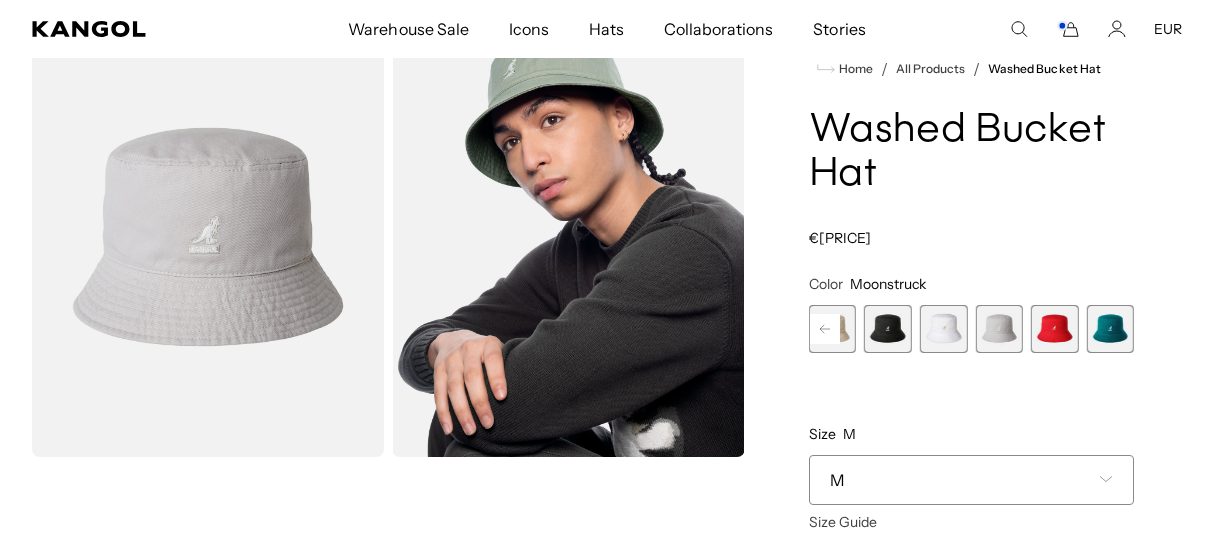 click at bounding box center (825, 329) 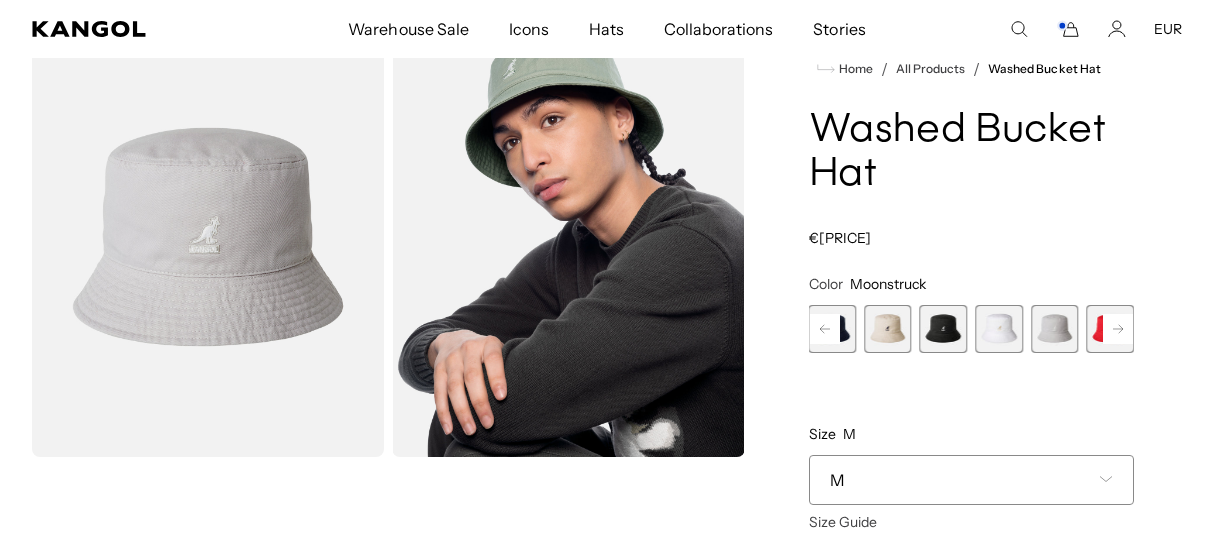 click at bounding box center (825, 329) 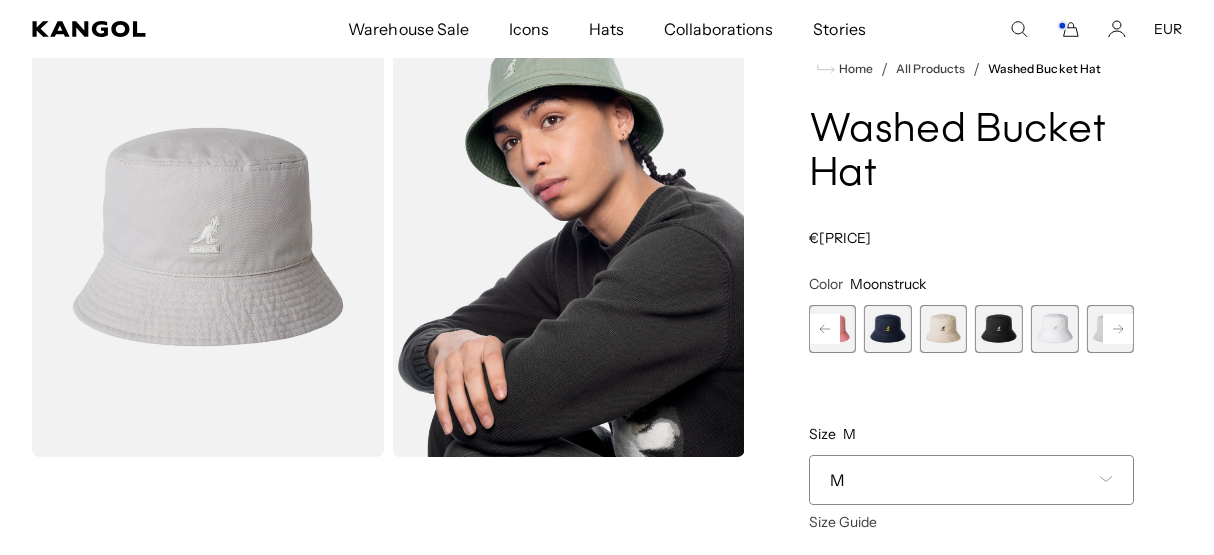 click at bounding box center (825, 329) 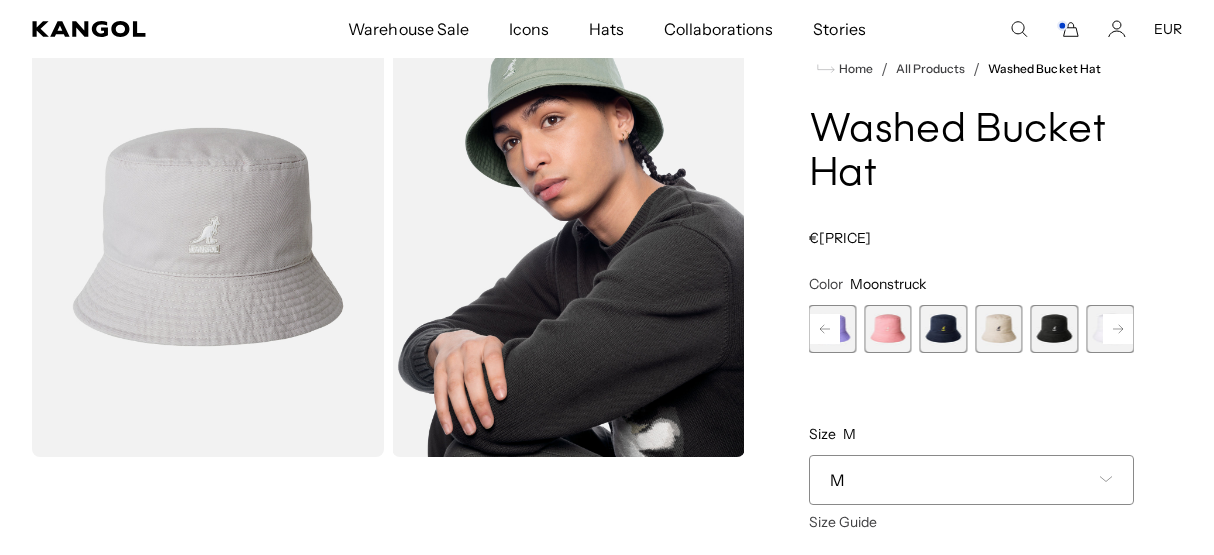 click at bounding box center (825, 329) 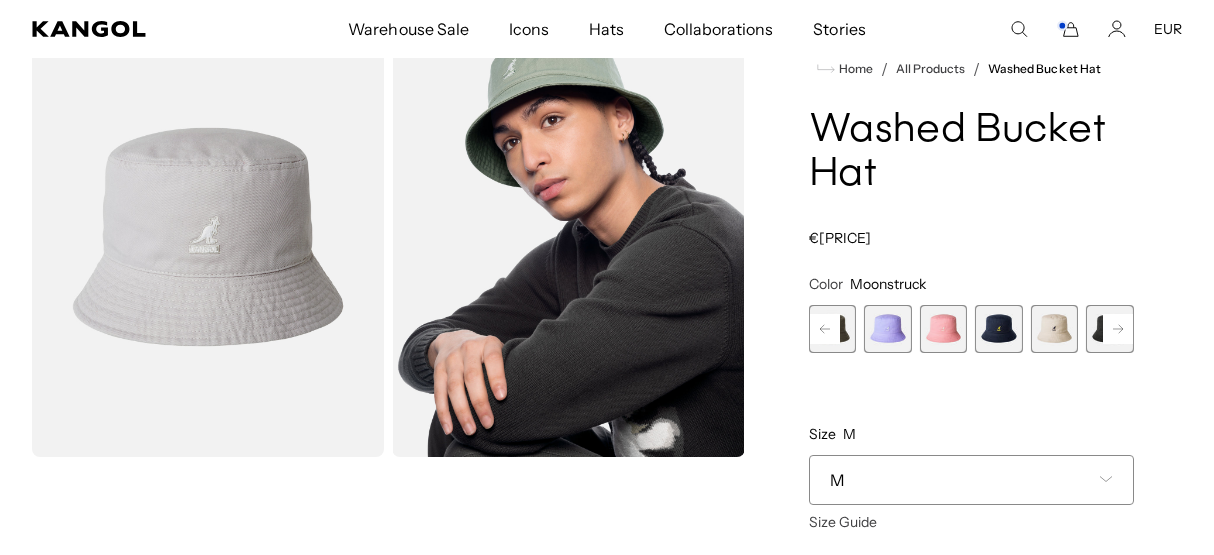 click at bounding box center (825, 329) 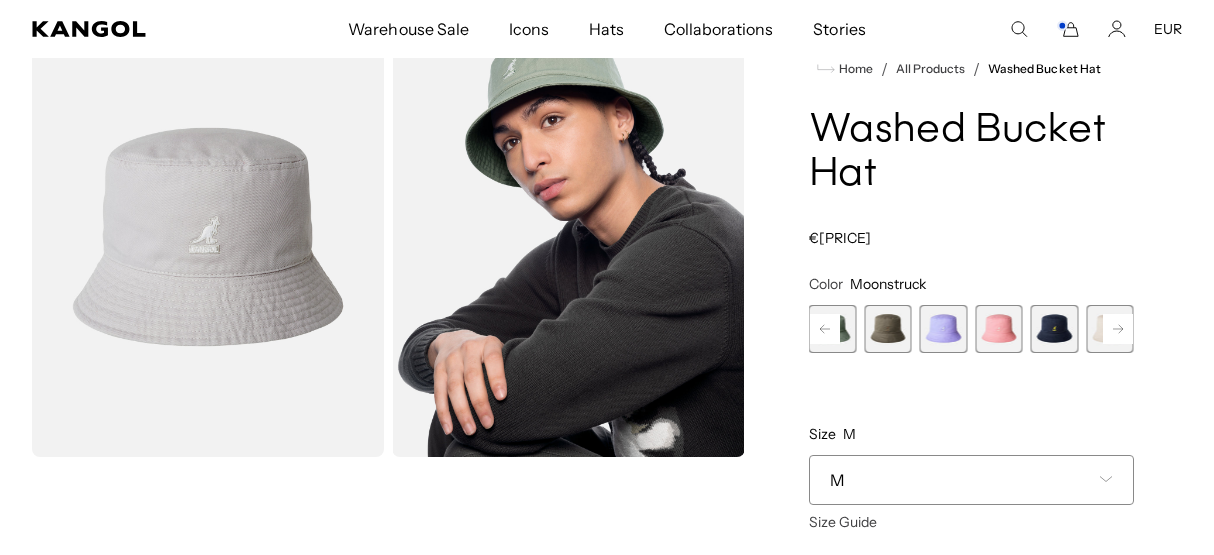 click at bounding box center [825, 329] 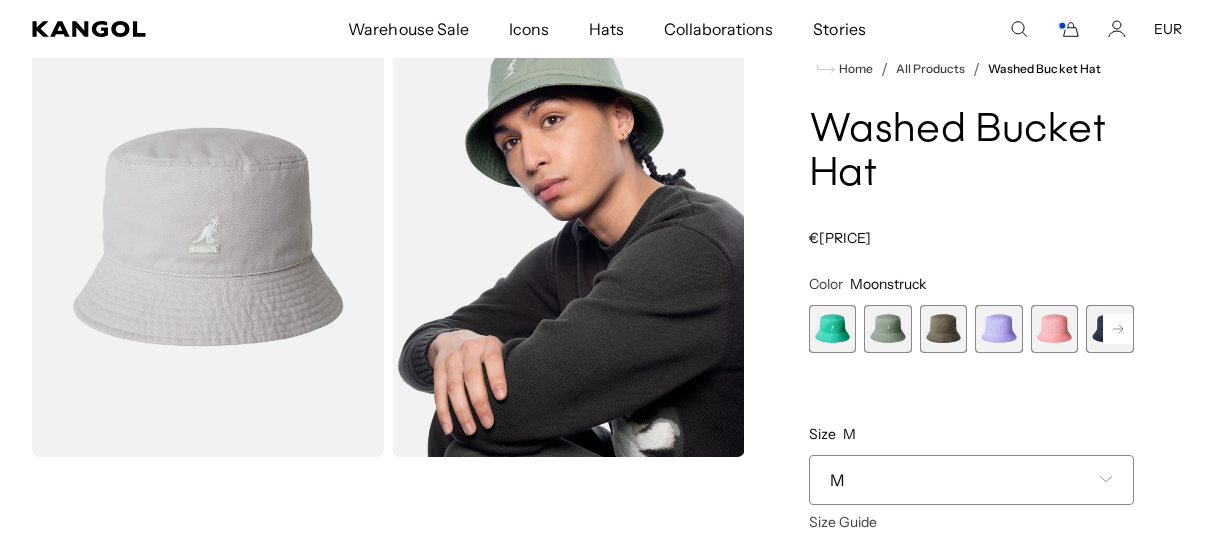 scroll, scrollTop: 0, scrollLeft: 0, axis: both 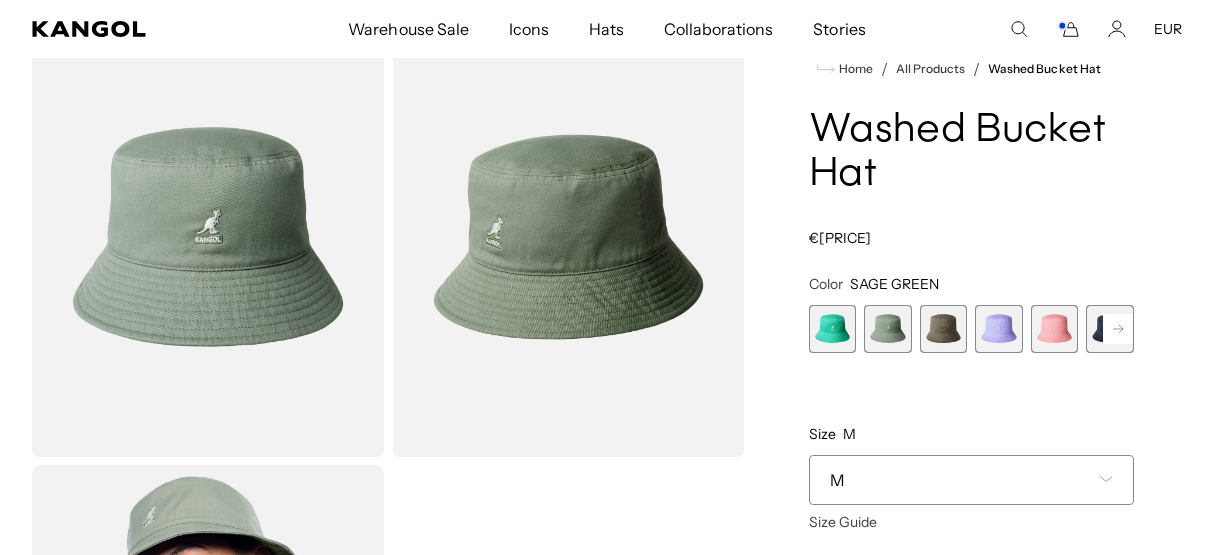 click at bounding box center [944, 329] 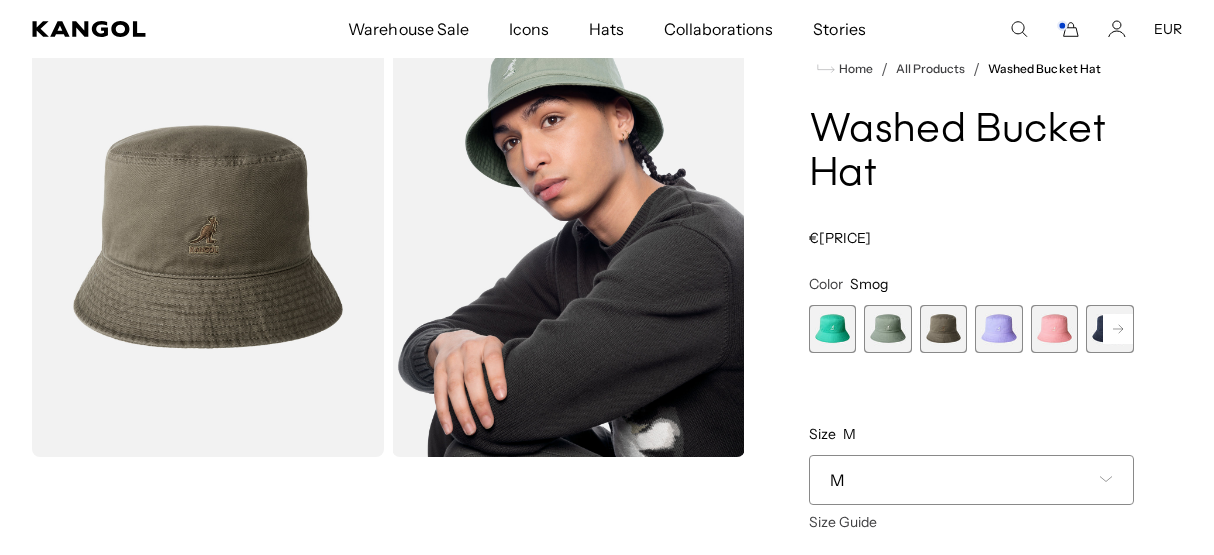 scroll, scrollTop: 0, scrollLeft: 0, axis: both 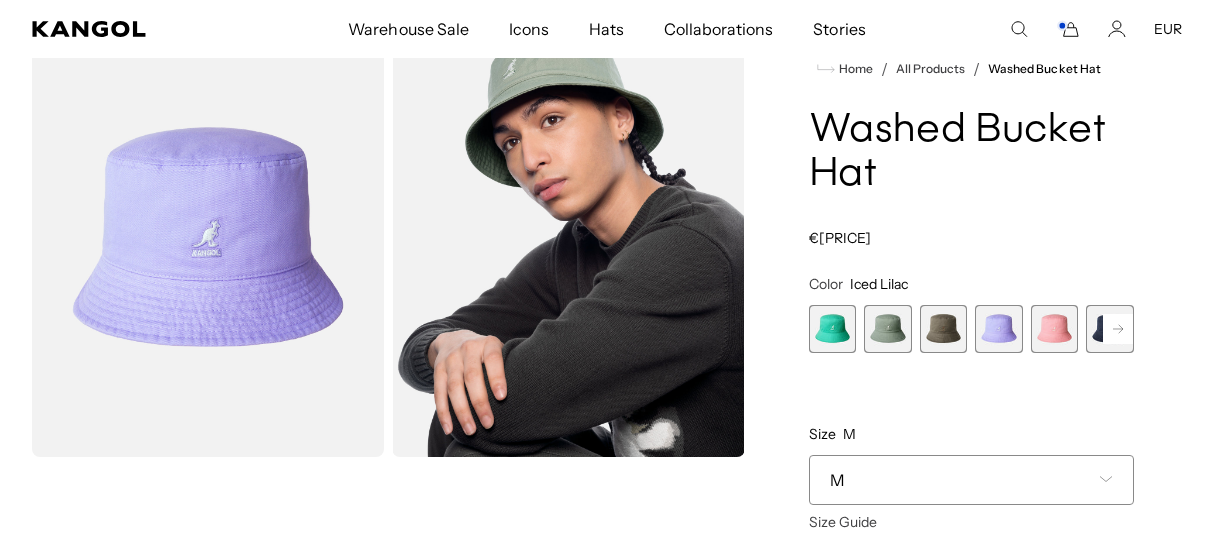 click at bounding box center [1118, 329] 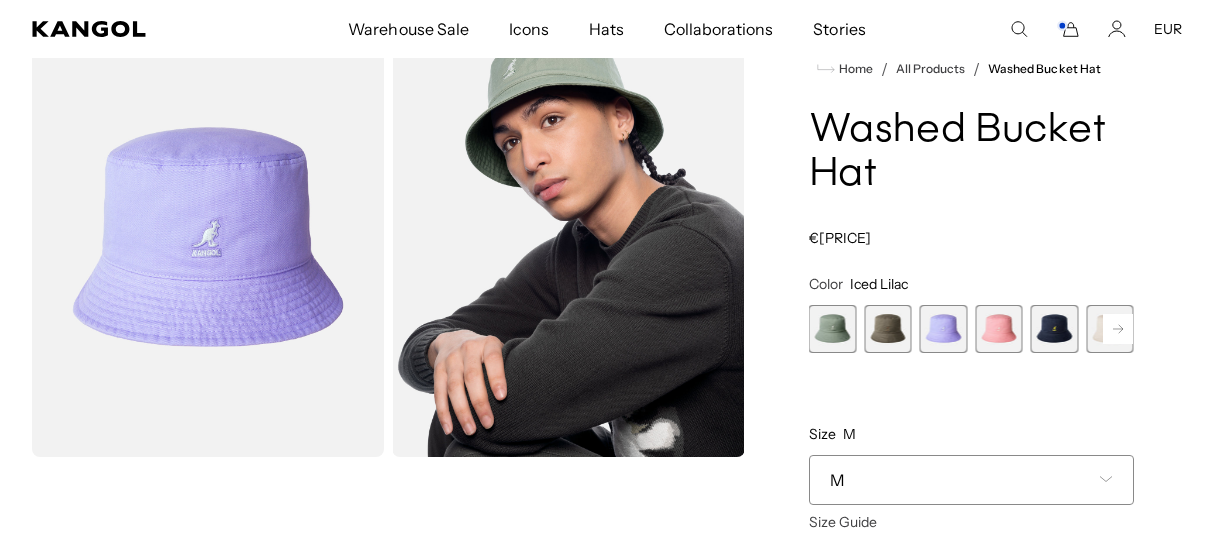 click at bounding box center [1118, 329] 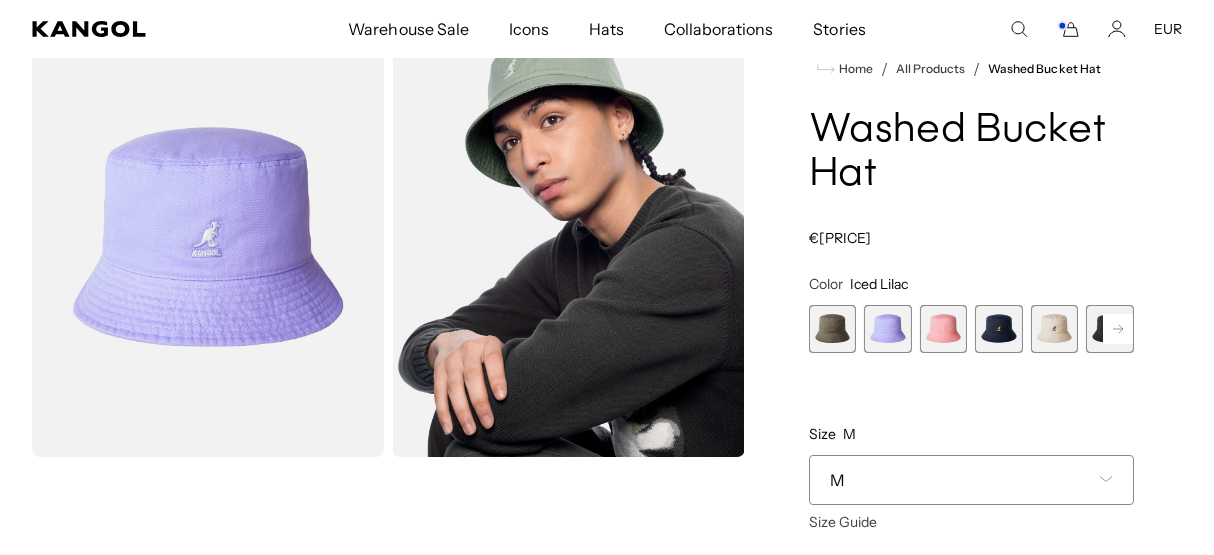 click at bounding box center (1118, 329) 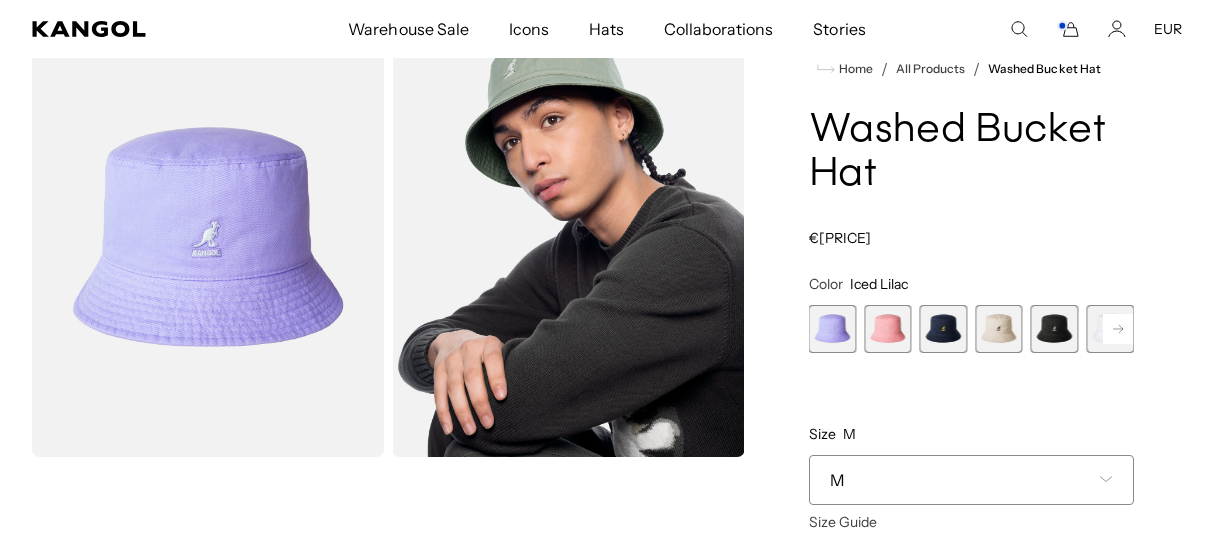 click at bounding box center (1118, 329) 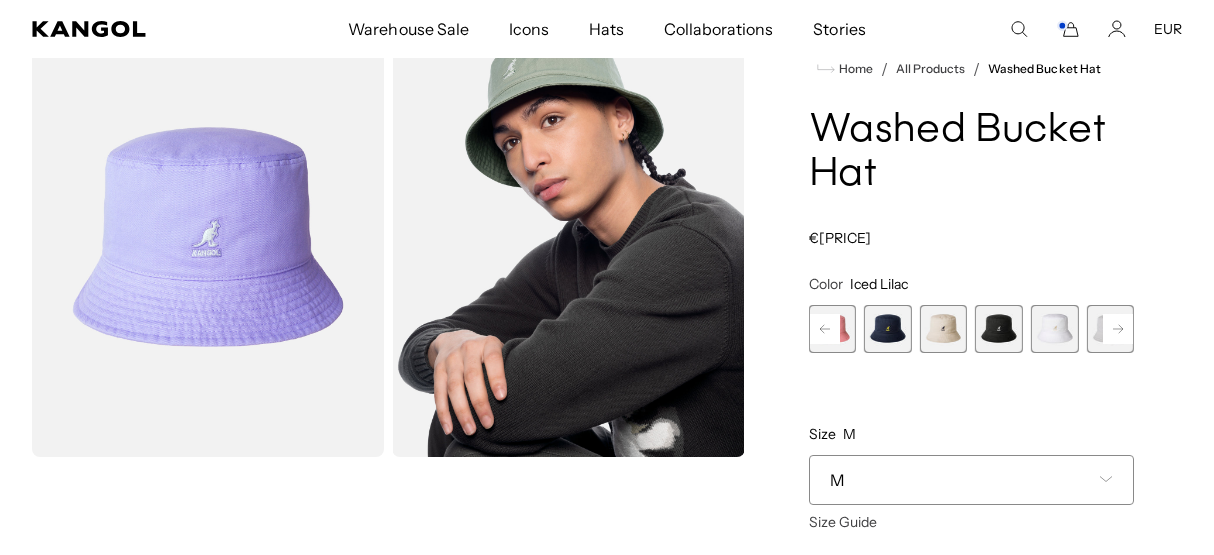 click at bounding box center (1118, 329) 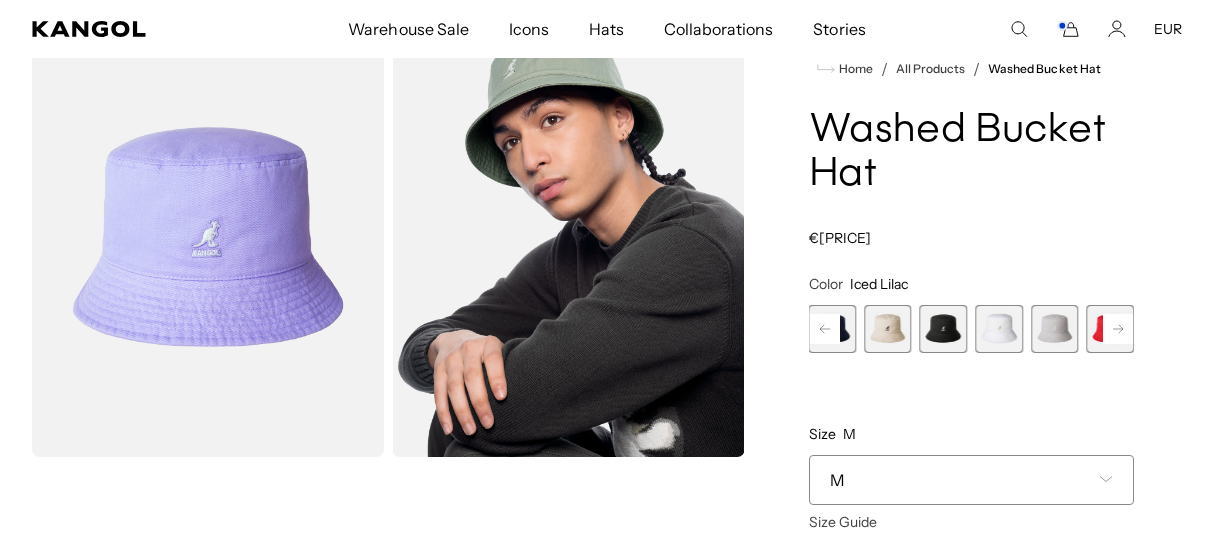click at bounding box center (833, 329) 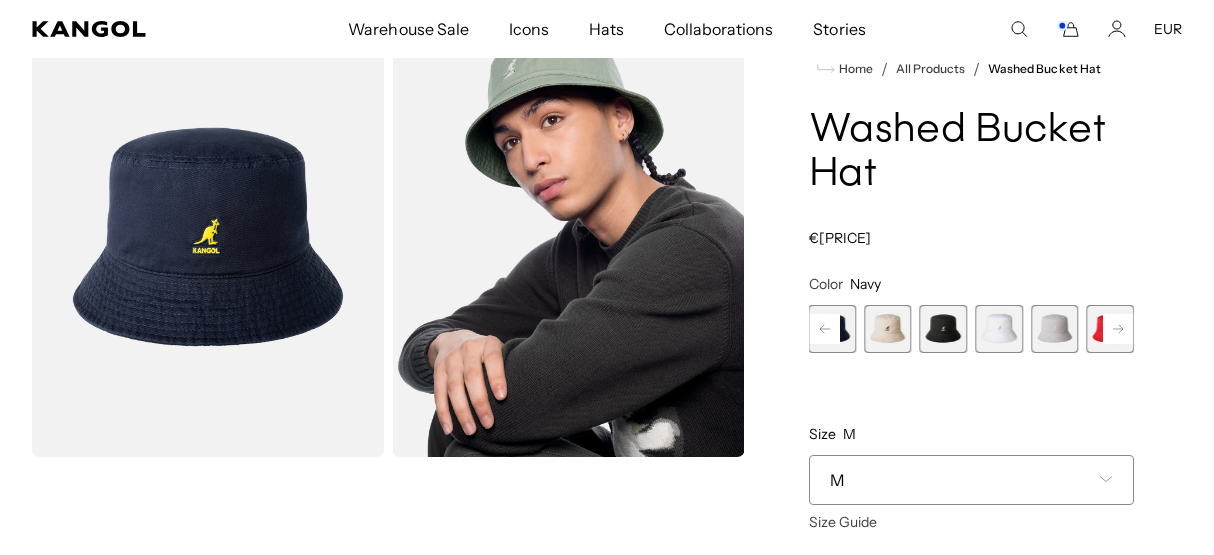 scroll, scrollTop: 0, scrollLeft: 412, axis: horizontal 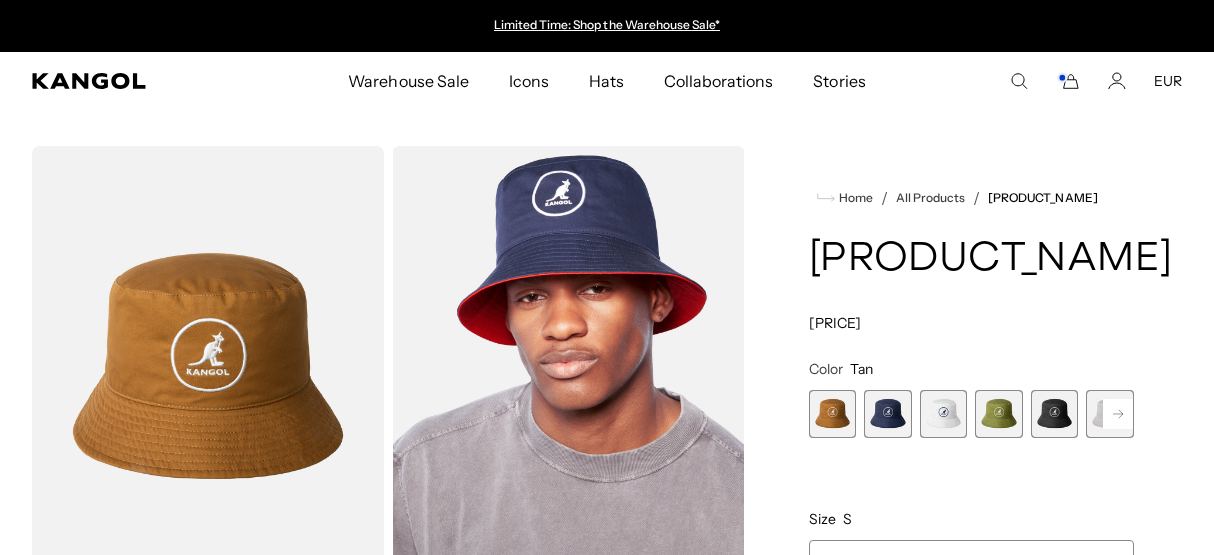click at bounding box center (1118, 414) 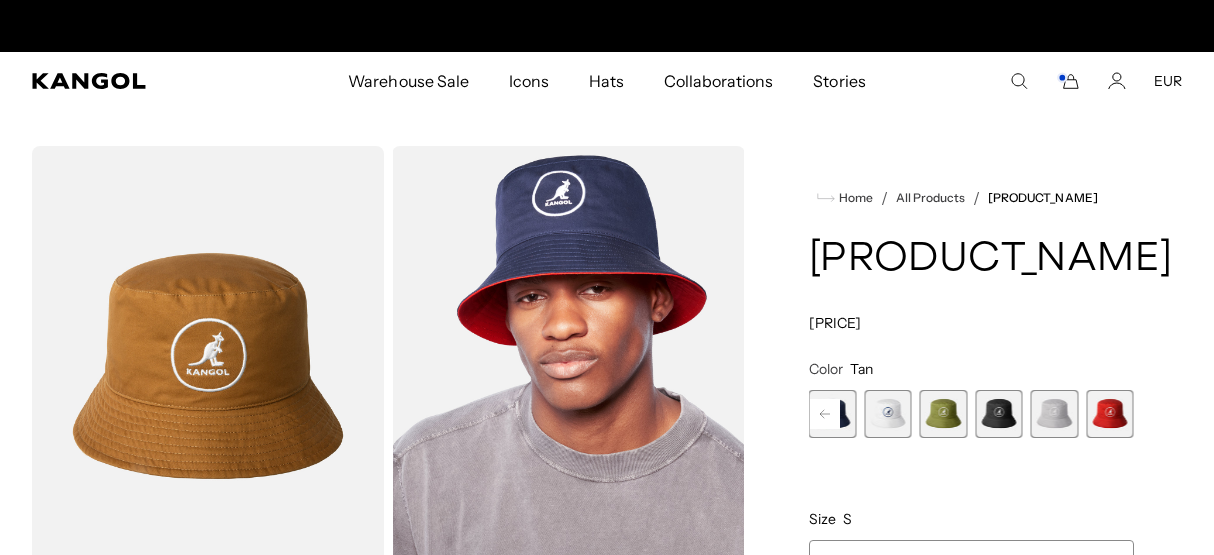 scroll, scrollTop: 0, scrollLeft: 0, axis: both 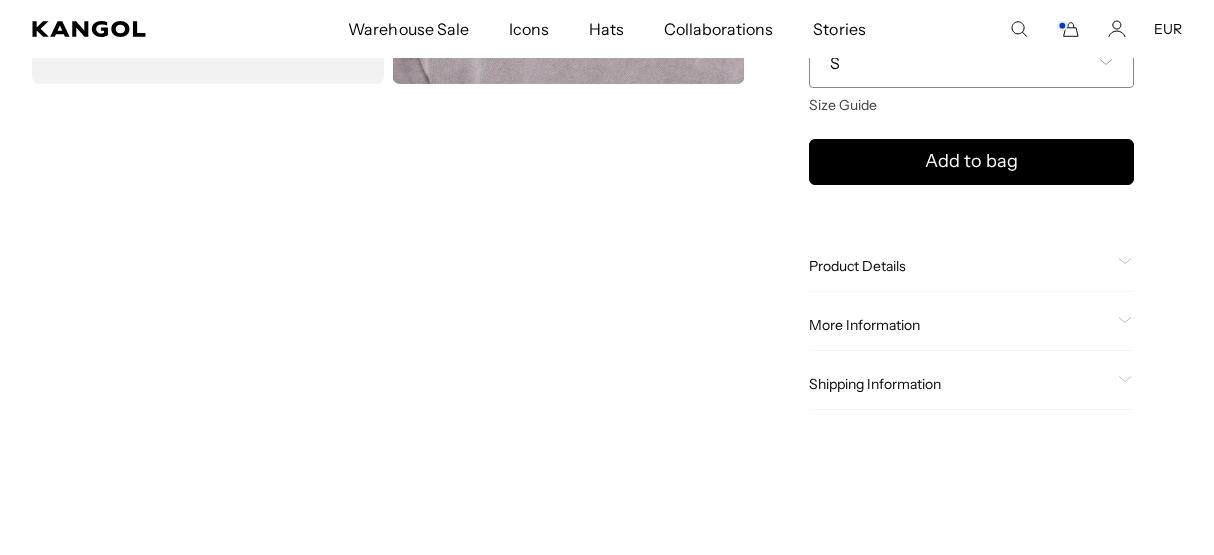 click at bounding box center [1125, 261] 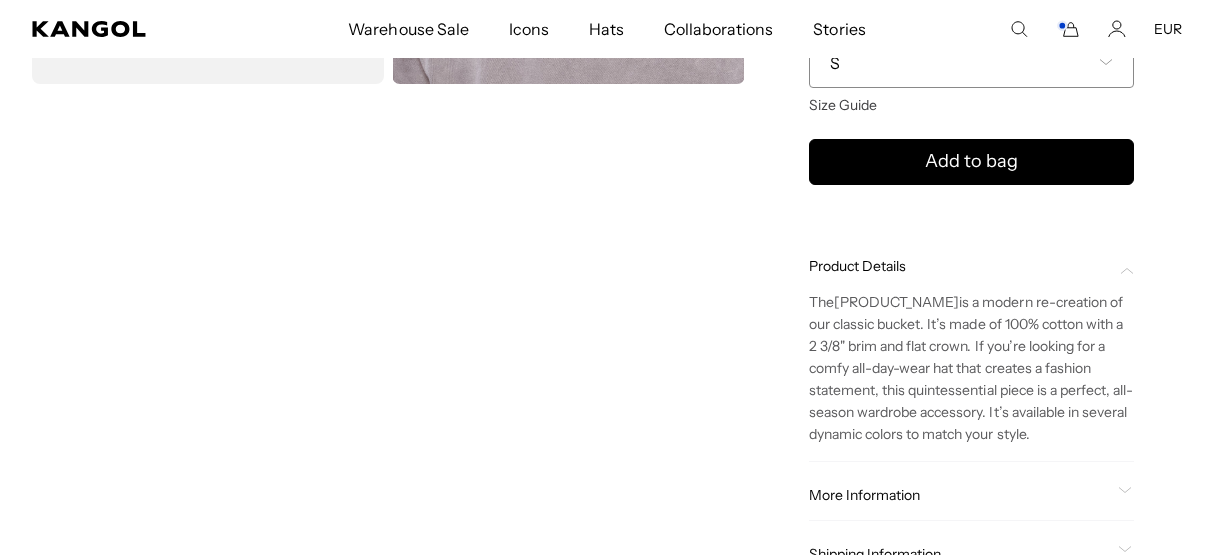 scroll, scrollTop: 0, scrollLeft: 412, axis: horizontal 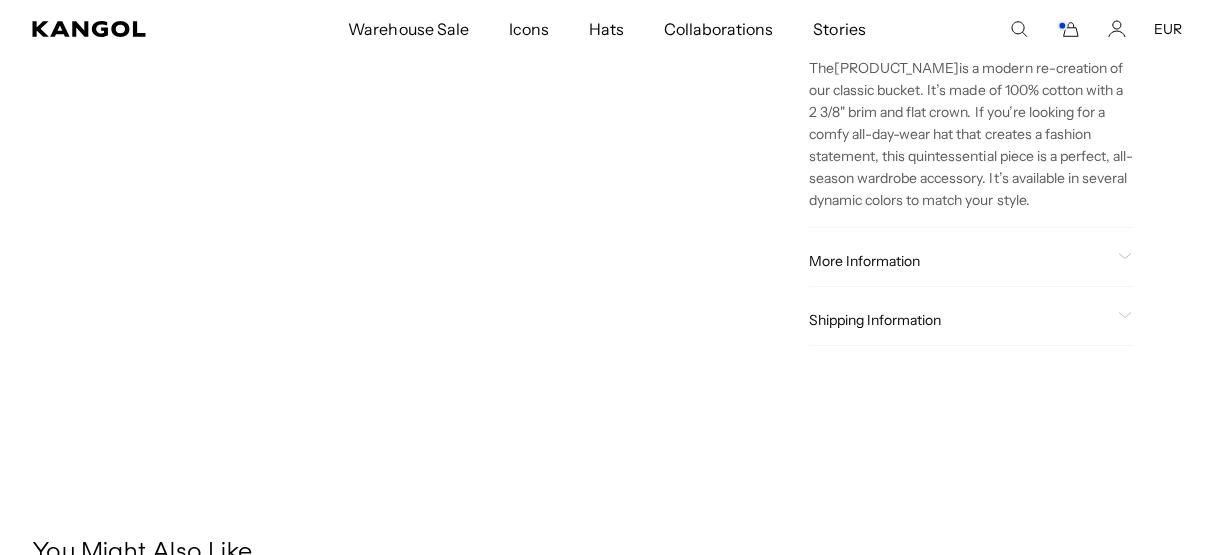 click on "More Information" at bounding box center (971, 32) 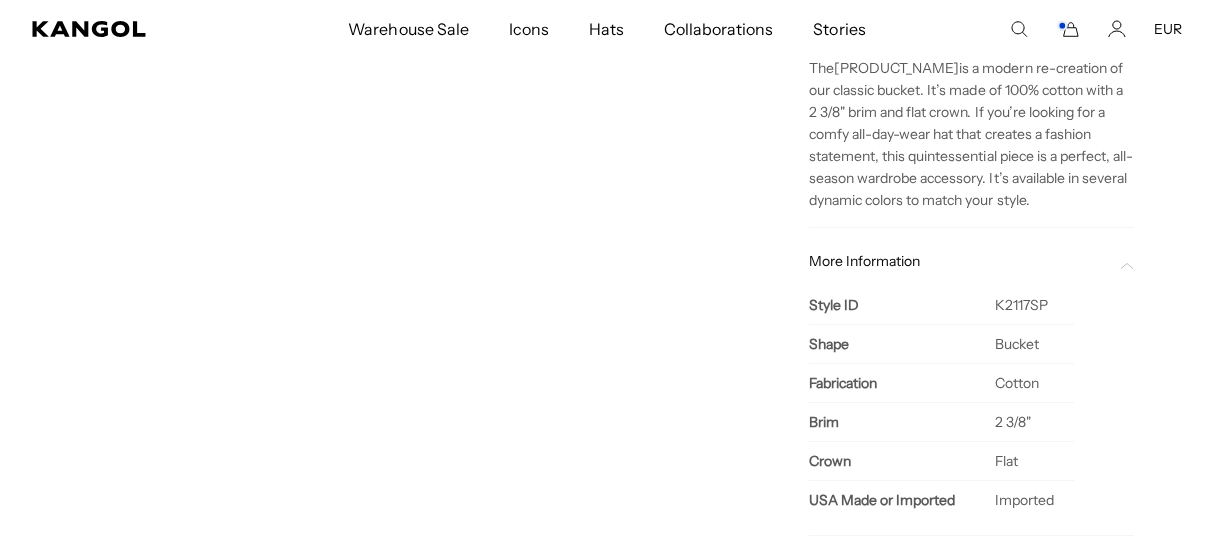 scroll, scrollTop: 0, scrollLeft: 0, axis: both 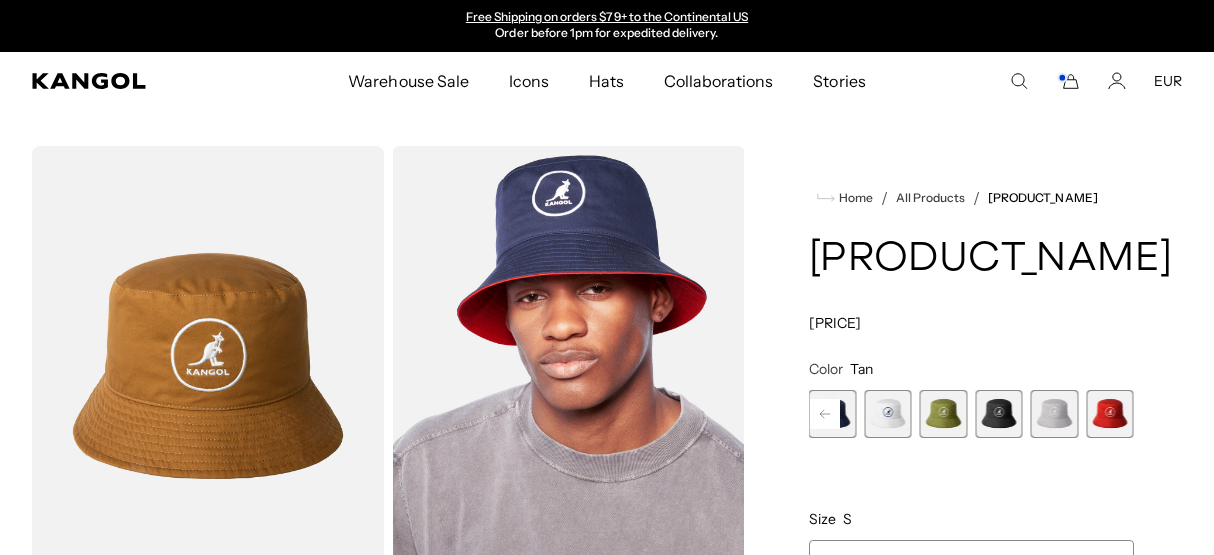 click at bounding box center [825, 414] 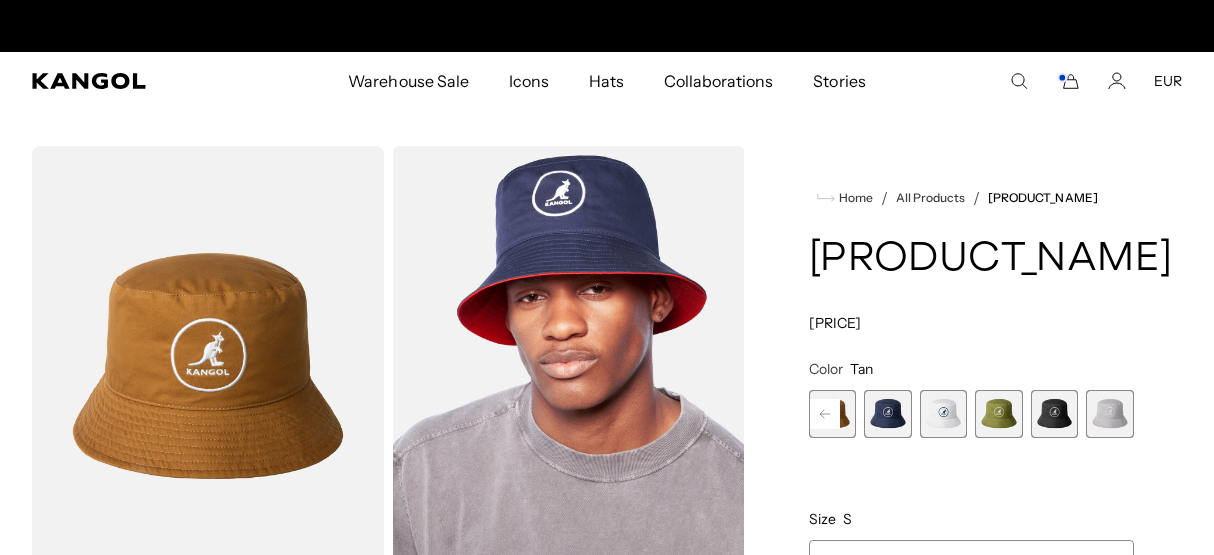 scroll, scrollTop: 0, scrollLeft: 0, axis: both 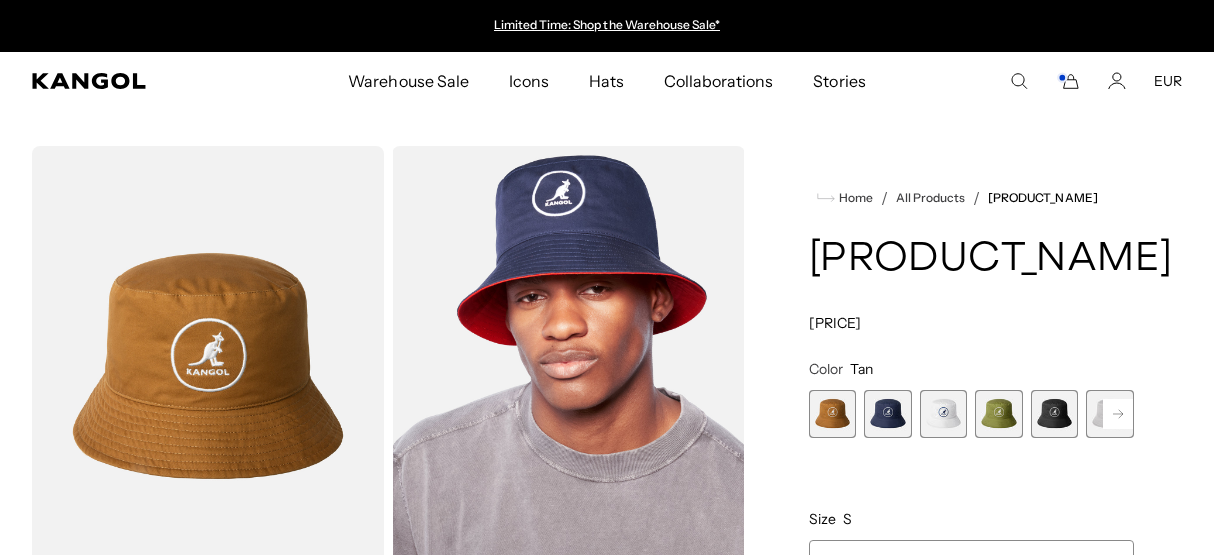 click at bounding box center (833, 414) 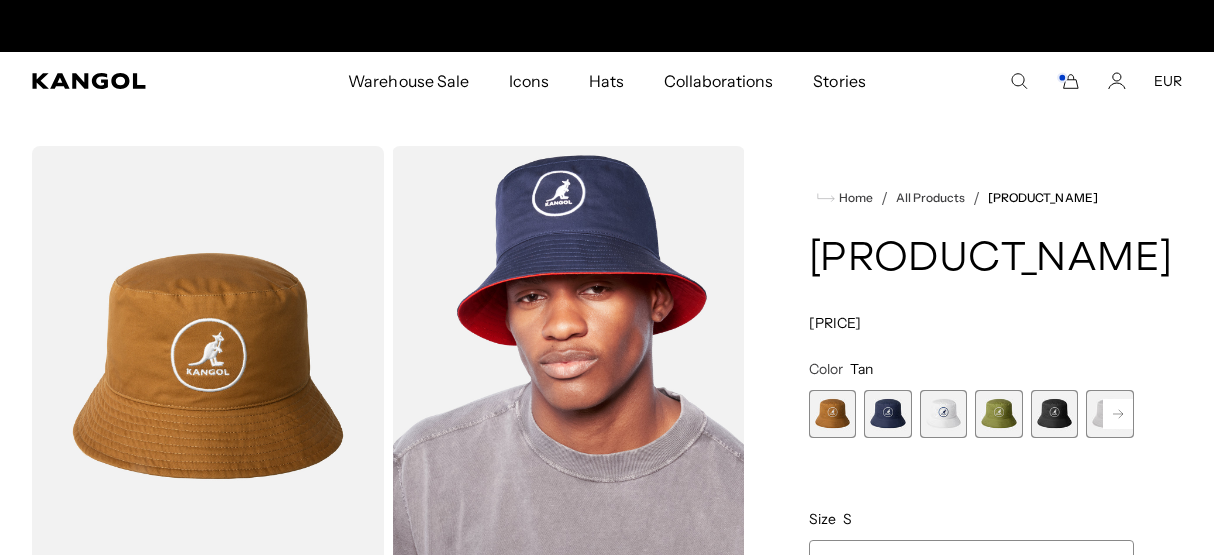 scroll, scrollTop: 0, scrollLeft: 412, axis: horizontal 